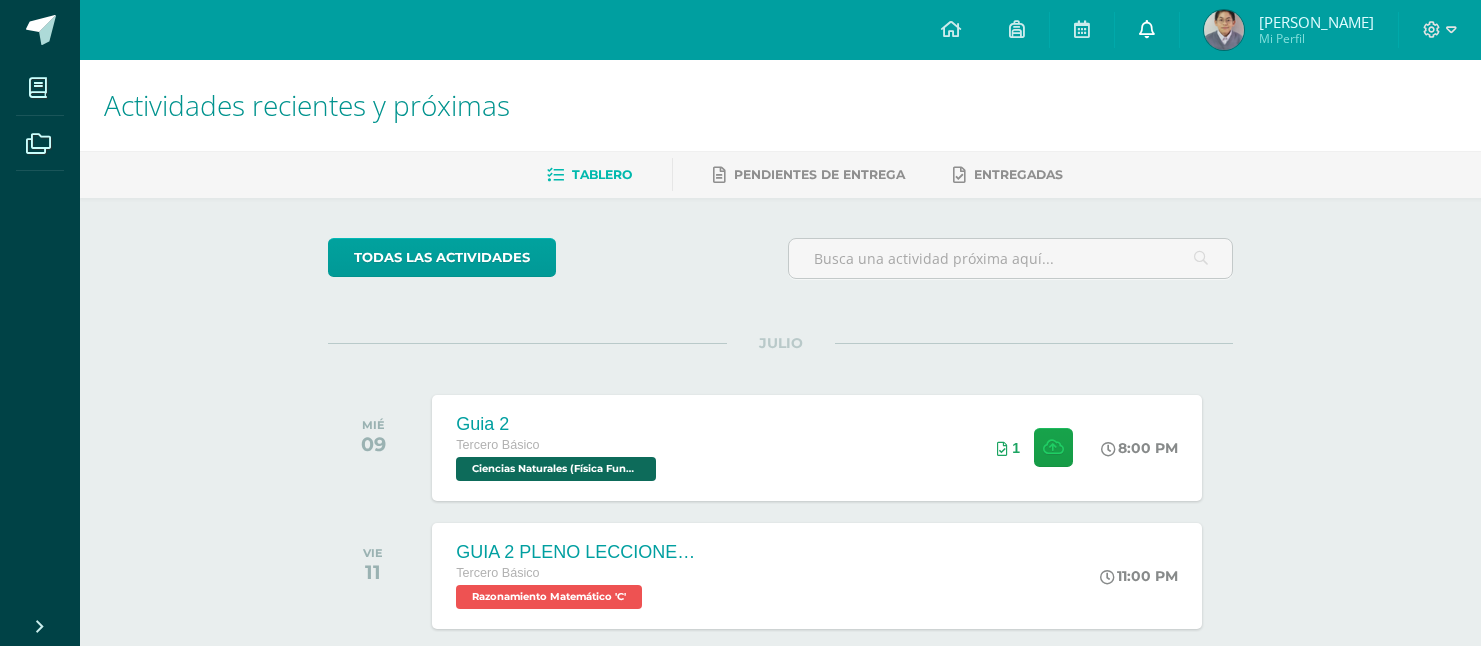scroll, scrollTop: 200, scrollLeft: 0, axis: vertical 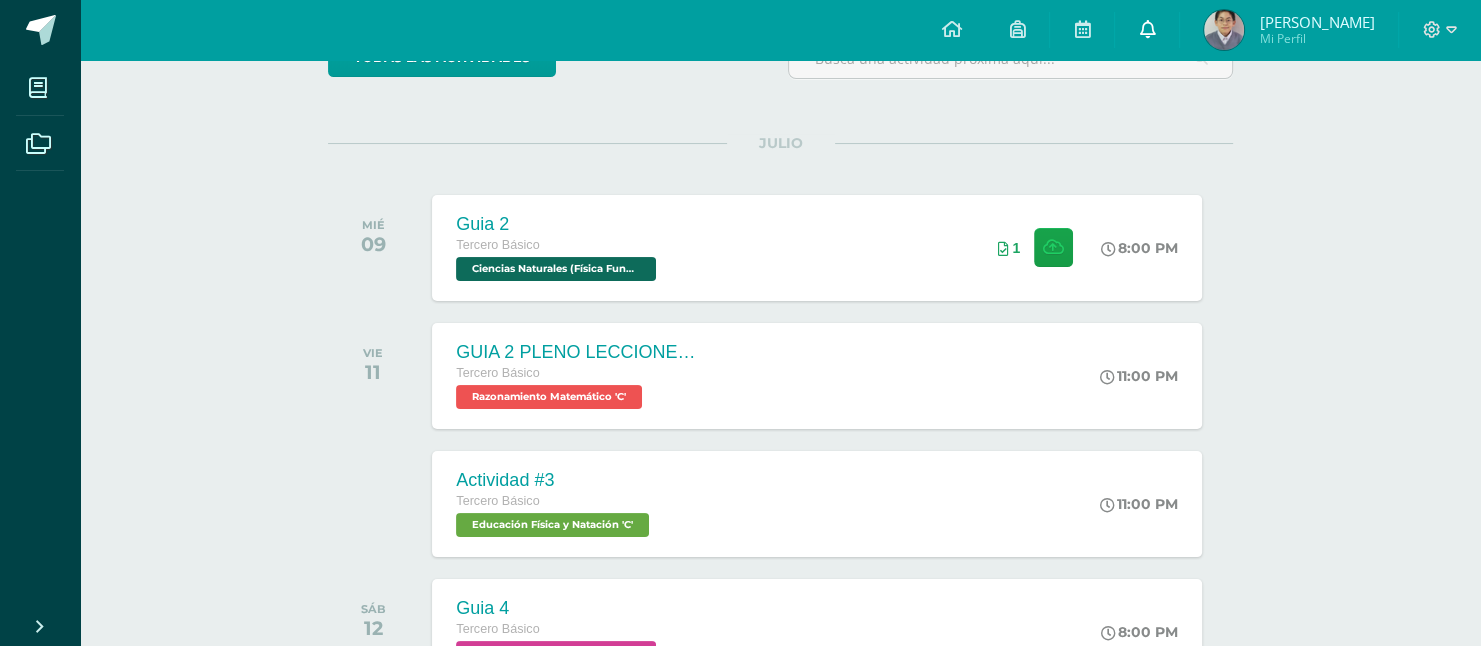 click at bounding box center (1147, 30) 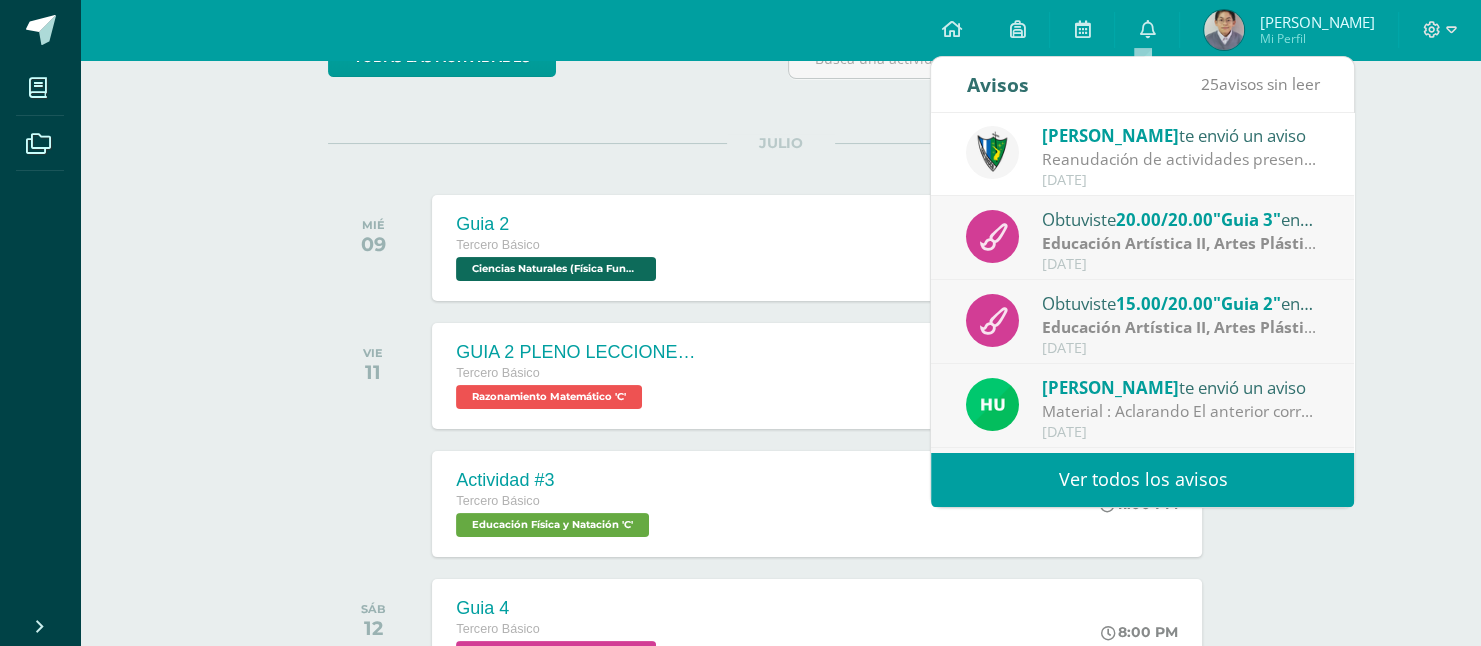 scroll, scrollTop: 0, scrollLeft: 0, axis: both 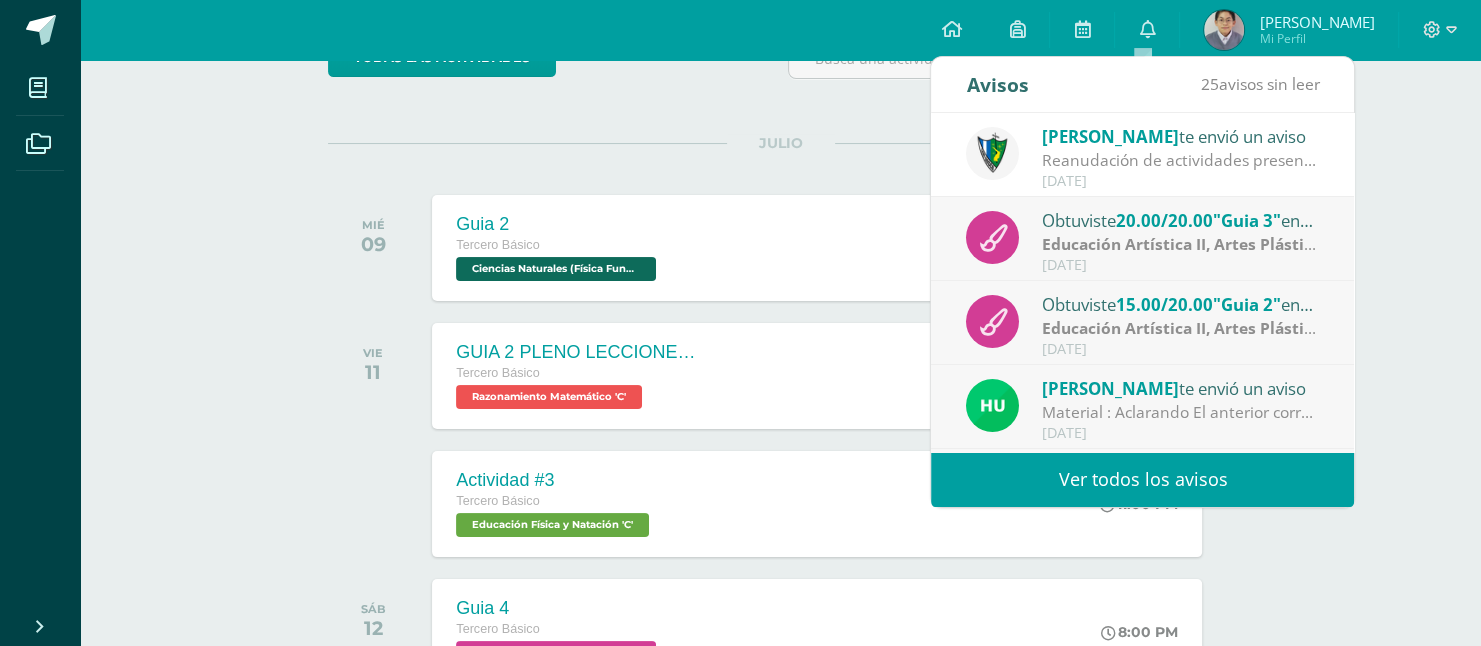 click on "Ver todos los avisos" at bounding box center (1142, 479) 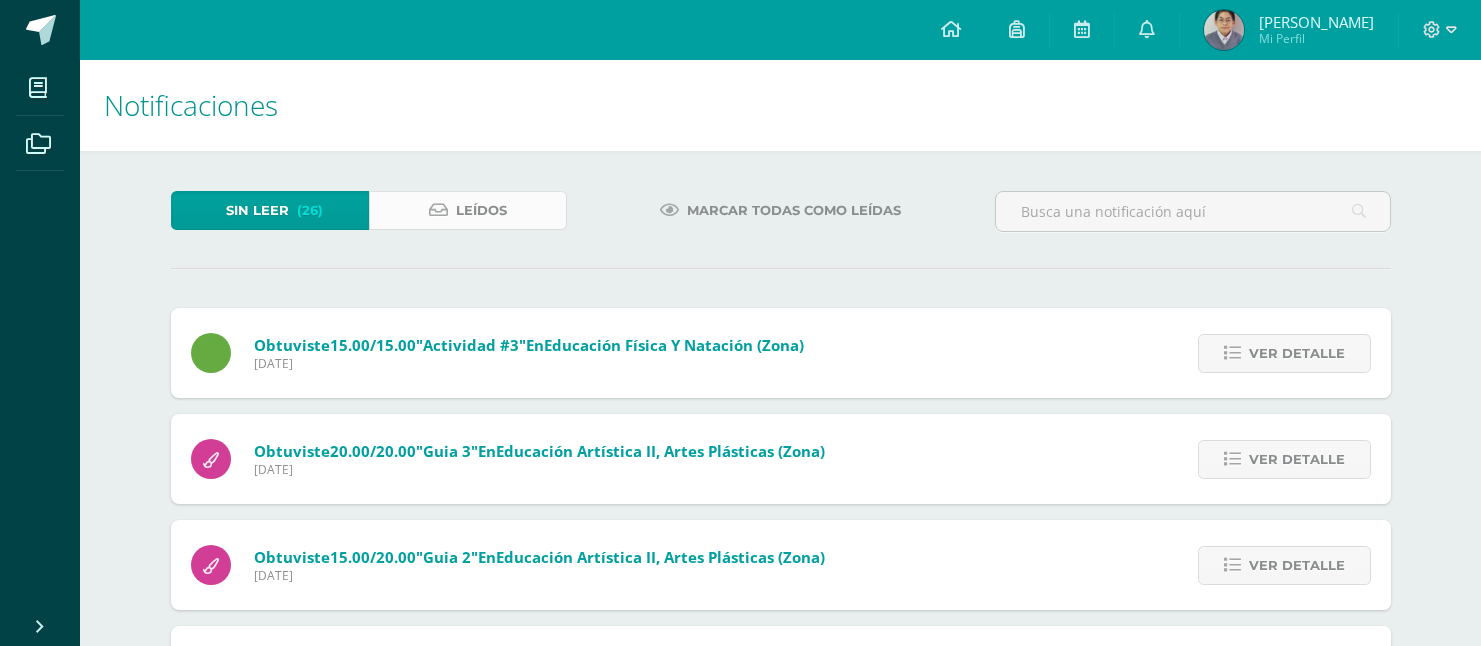 scroll, scrollTop: 0, scrollLeft: 0, axis: both 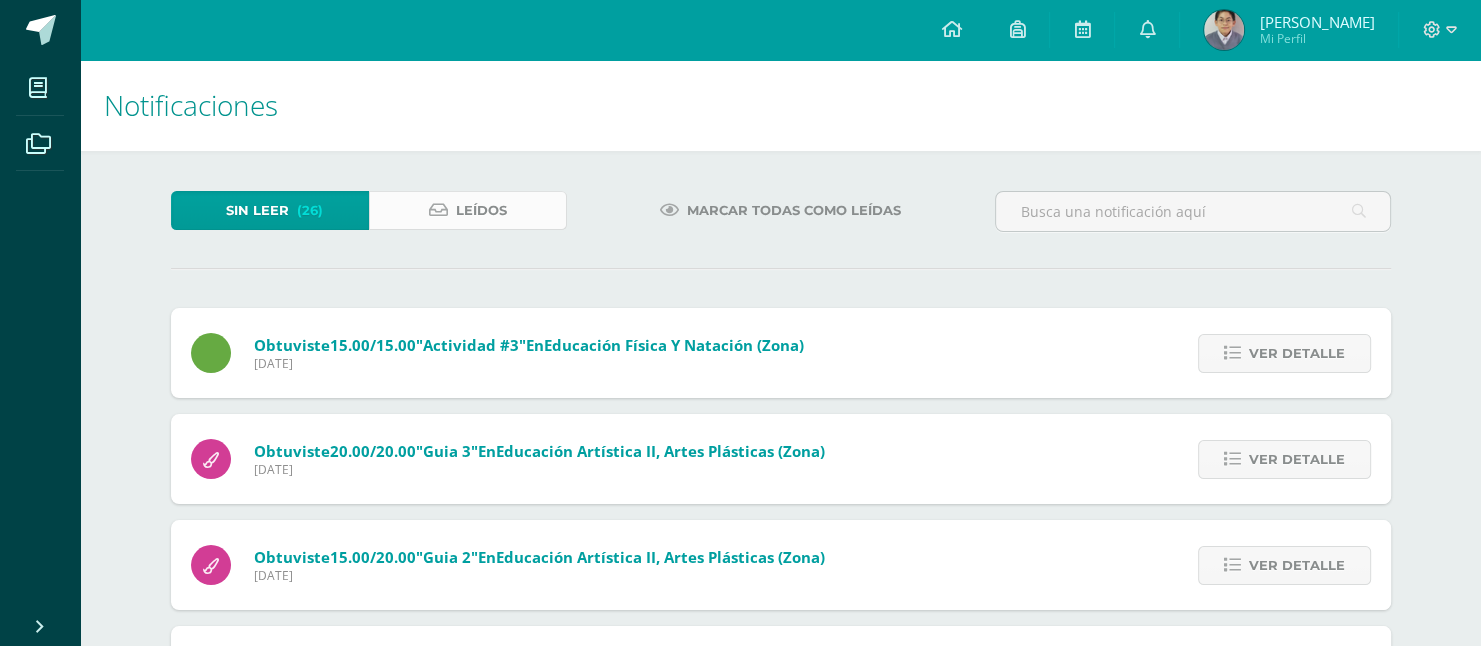 click on "Leídos" at bounding box center [481, 210] 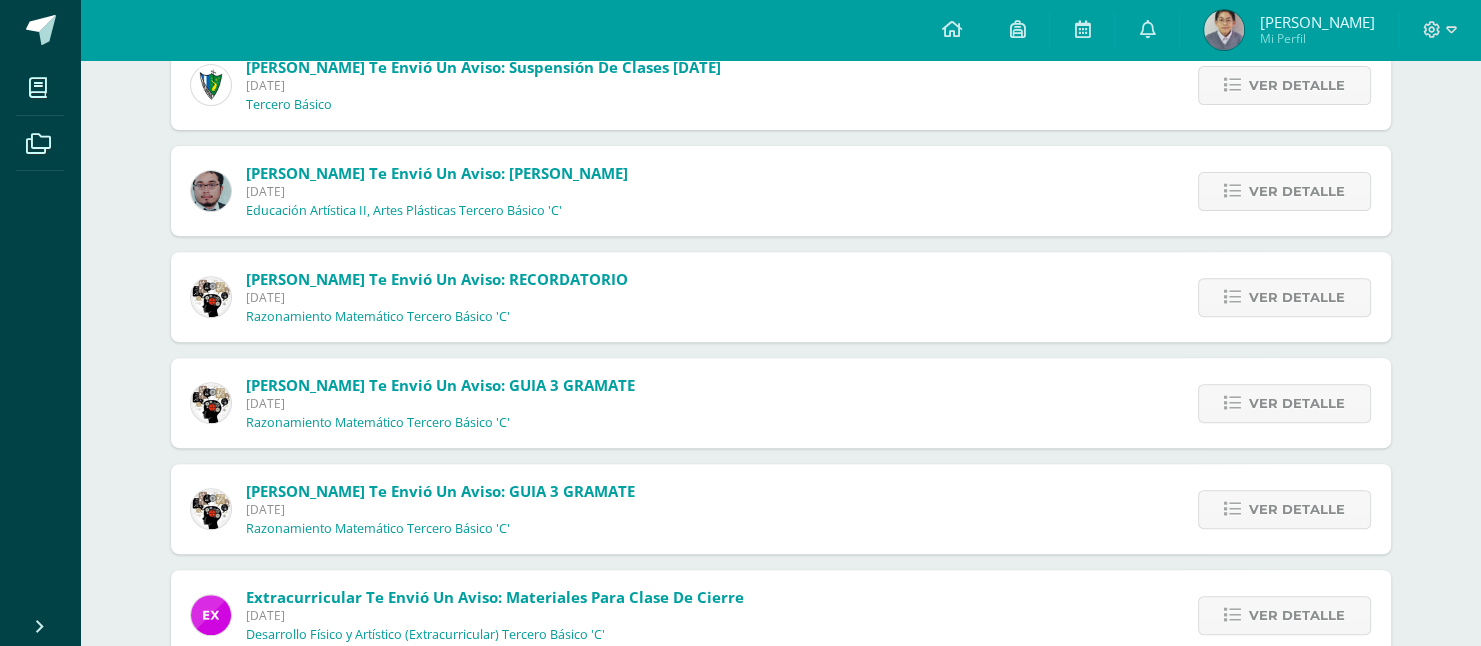 scroll, scrollTop: 700, scrollLeft: 0, axis: vertical 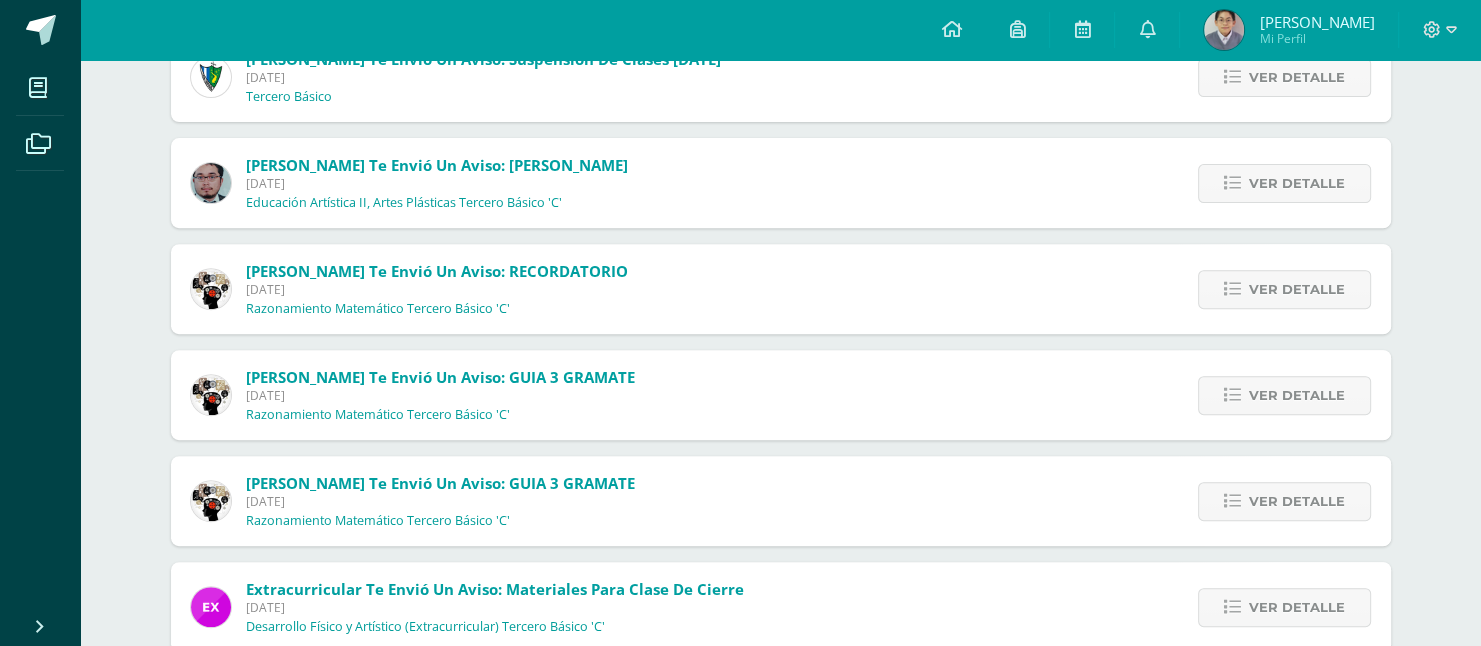 click on "Sin leer (26) Leídos Jose Pinto te envió un aviso: Reanudación de actividades presenciales.
Miércoles 09 de Julio de 2025
Tercero Básico Ver detalle
Estimados padres de familia y estudiantes, es un gusto saludarles. Por este medio comparto el comunicado referente a la reanudación de actividades para el día de mañana. Saludos cordiales.
Archivo Adjunto
Obtuviste
4.00/10.00  "Learning Guide 1"
en
Comunicación y Lenguaje, Idioma Extranjero Inglés (Zona)
Miércoles 09 de Julio de 2025
Ver detalle
Obtuviste
4.00/10.00  "Learning Guide 1"
en
Comunicación y Lenguaje, Idioma Extranjero Inglés SONIA TAMBITO te envió un aviso: GUIA 2 PLENO PLATAFORMA SANTILLANA
Miércoles 09 de Julio de 2025
Enlace" at bounding box center (781, 105) 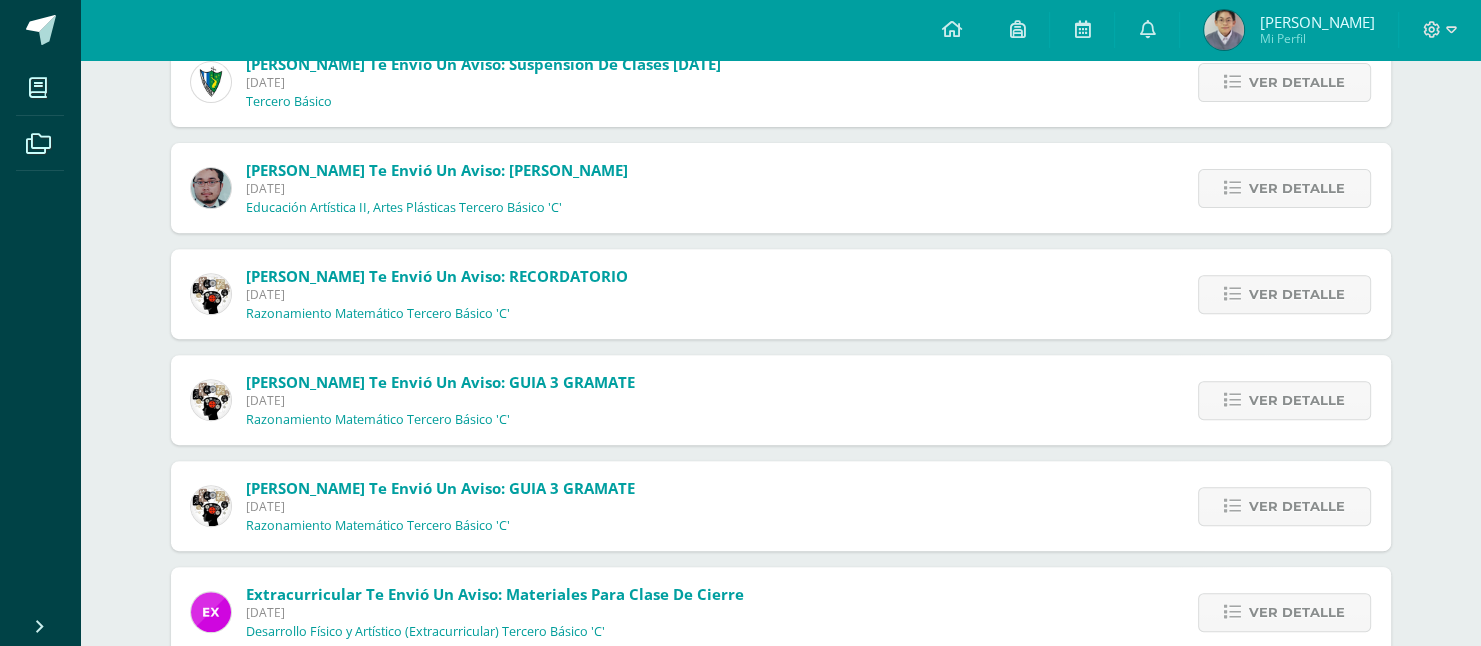 scroll, scrollTop: 412, scrollLeft: 0, axis: vertical 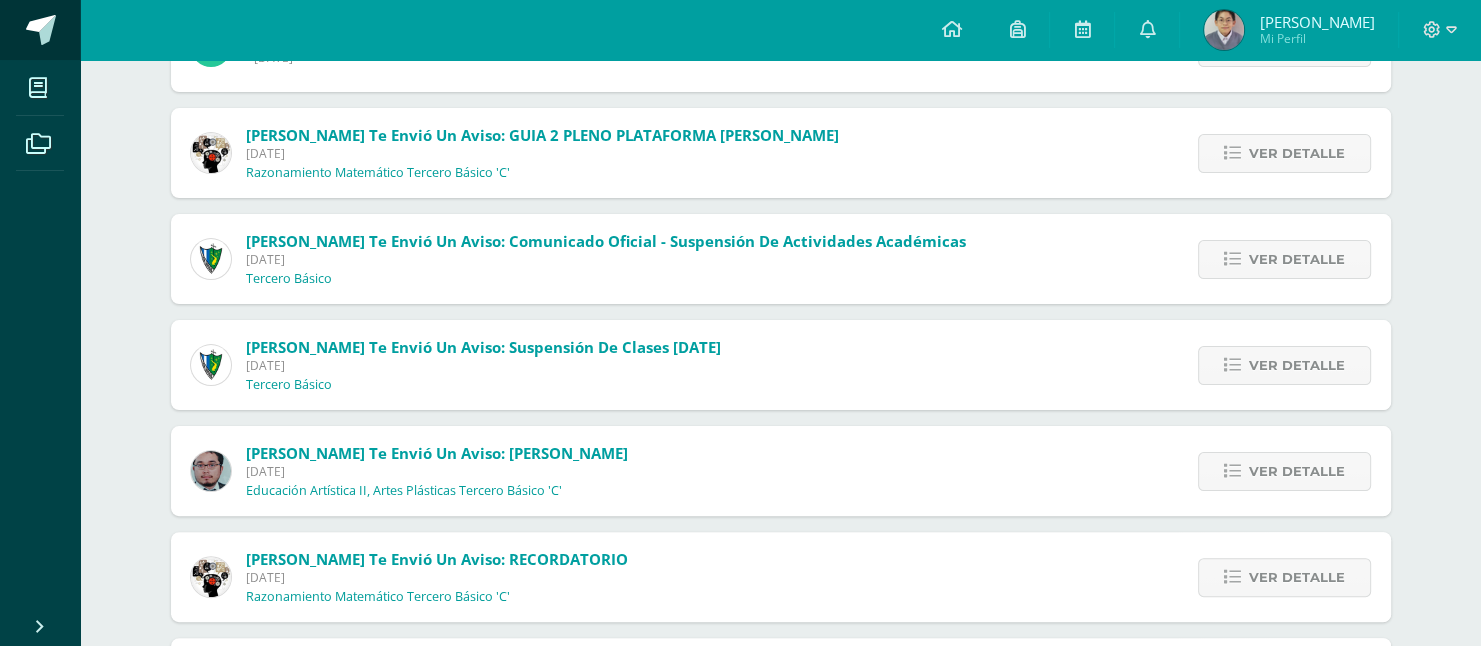 click at bounding box center [40, 30] 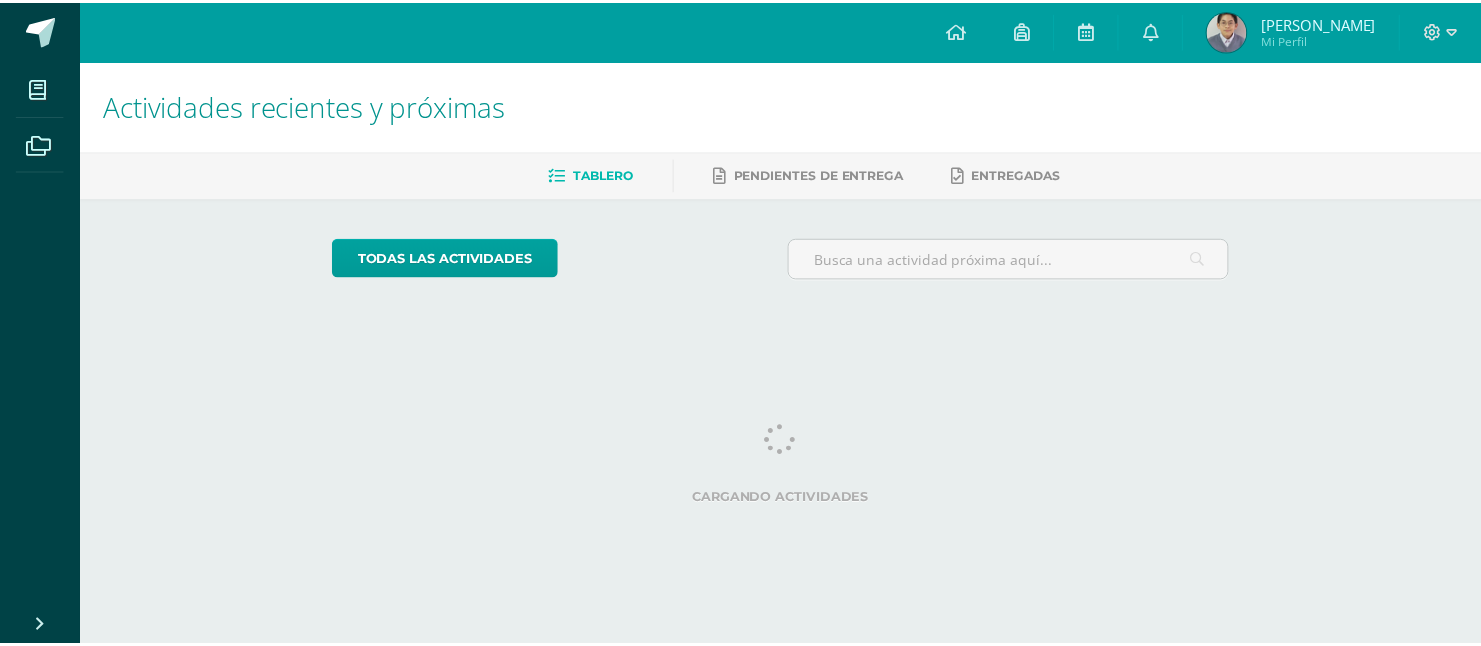 scroll, scrollTop: 0, scrollLeft: 0, axis: both 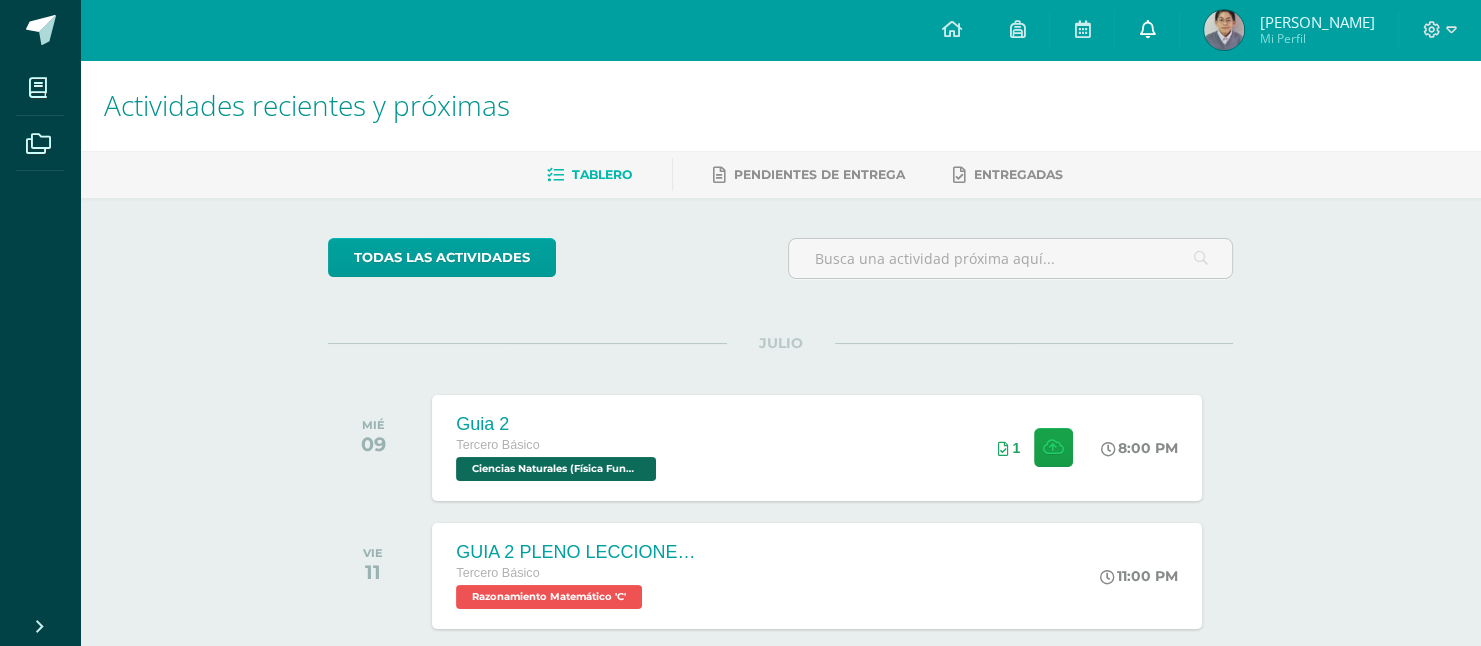 click at bounding box center (1147, 30) 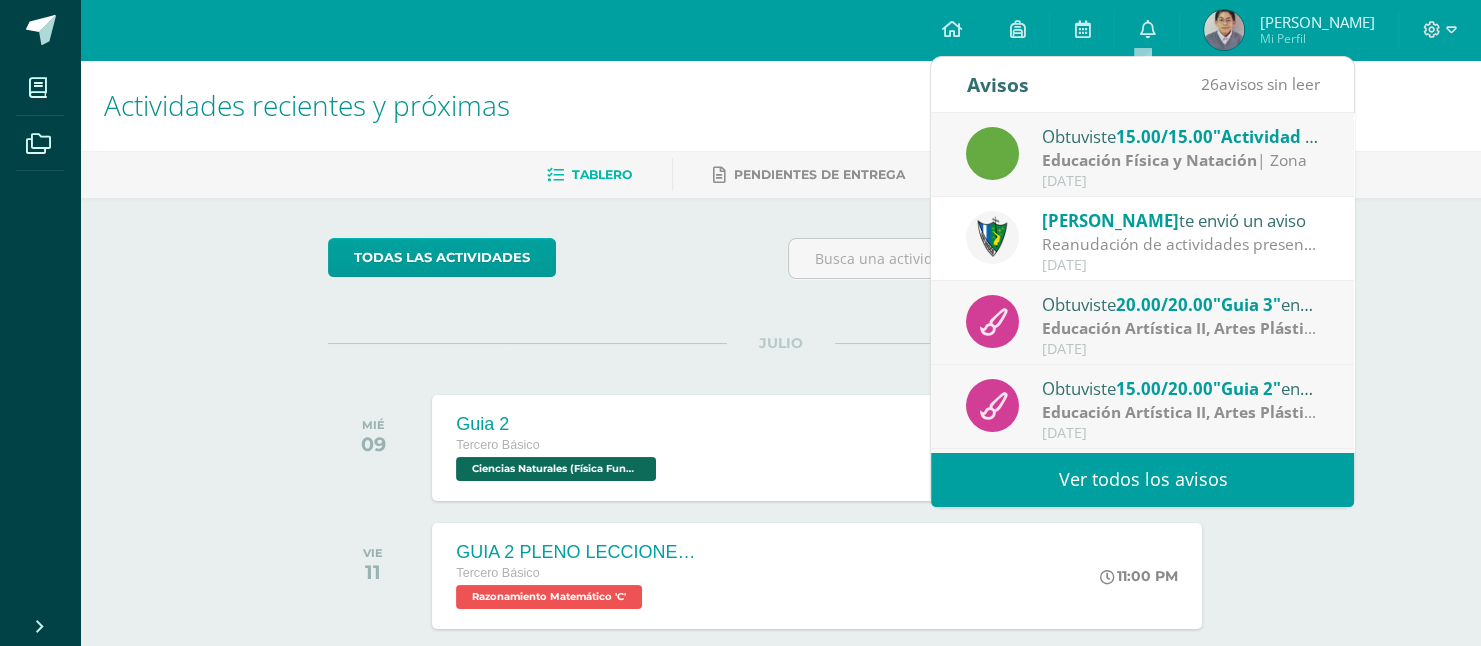 click on "Ver todos los avisos" at bounding box center [1142, 479] 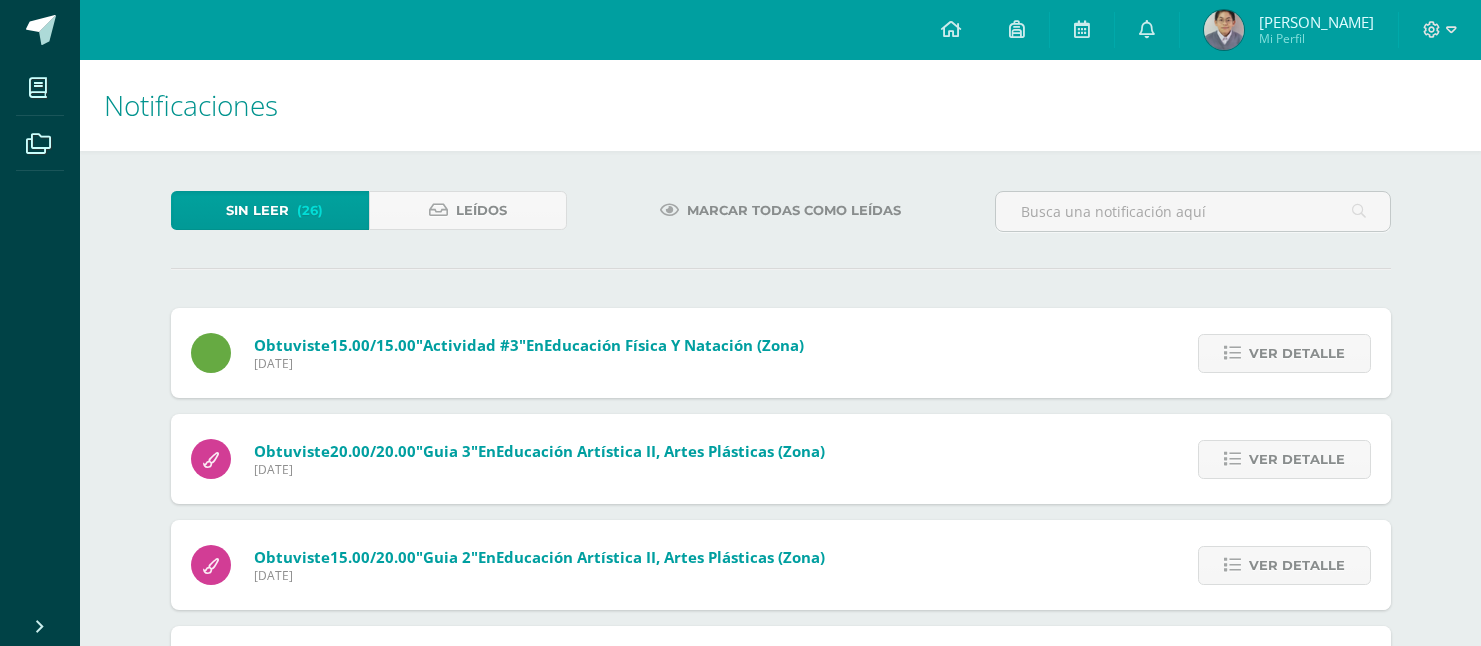 scroll, scrollTop: 0, scrollLeft: 0, axis: both 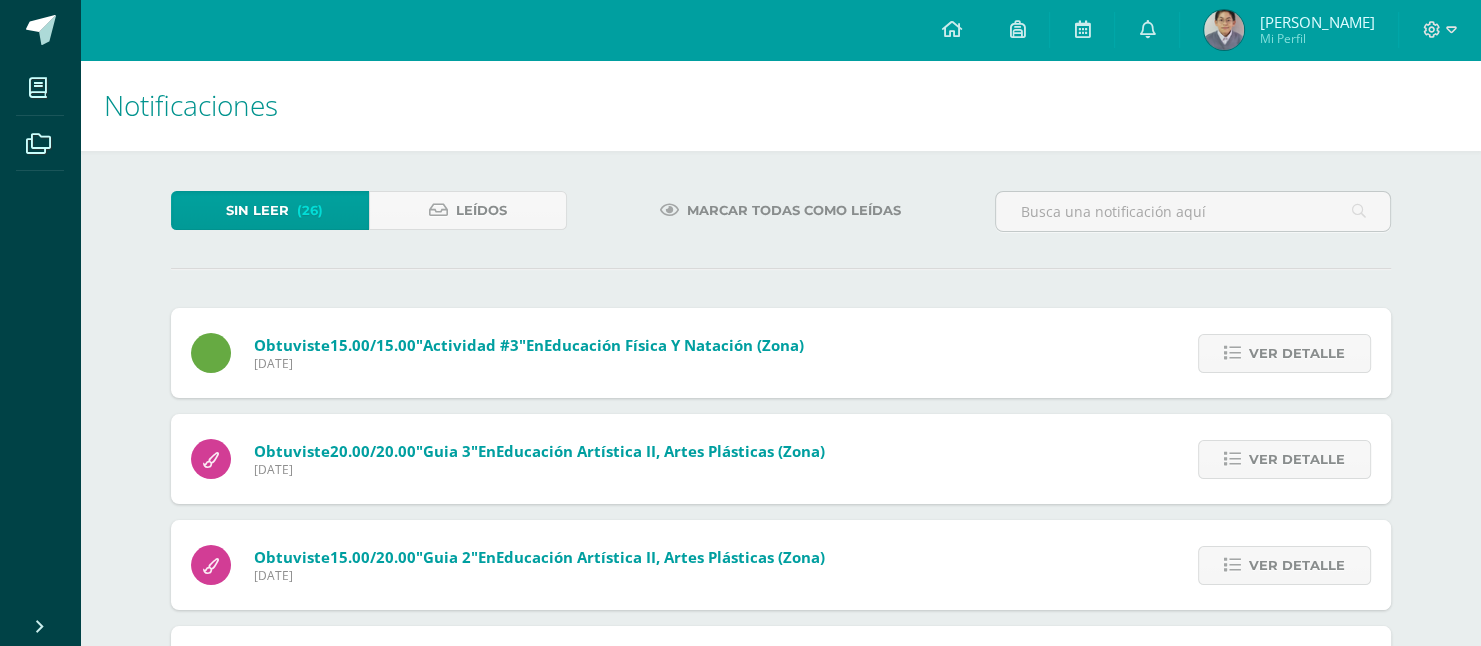 click on "Marcar todas como leídas" at bounding box center [794, 210] 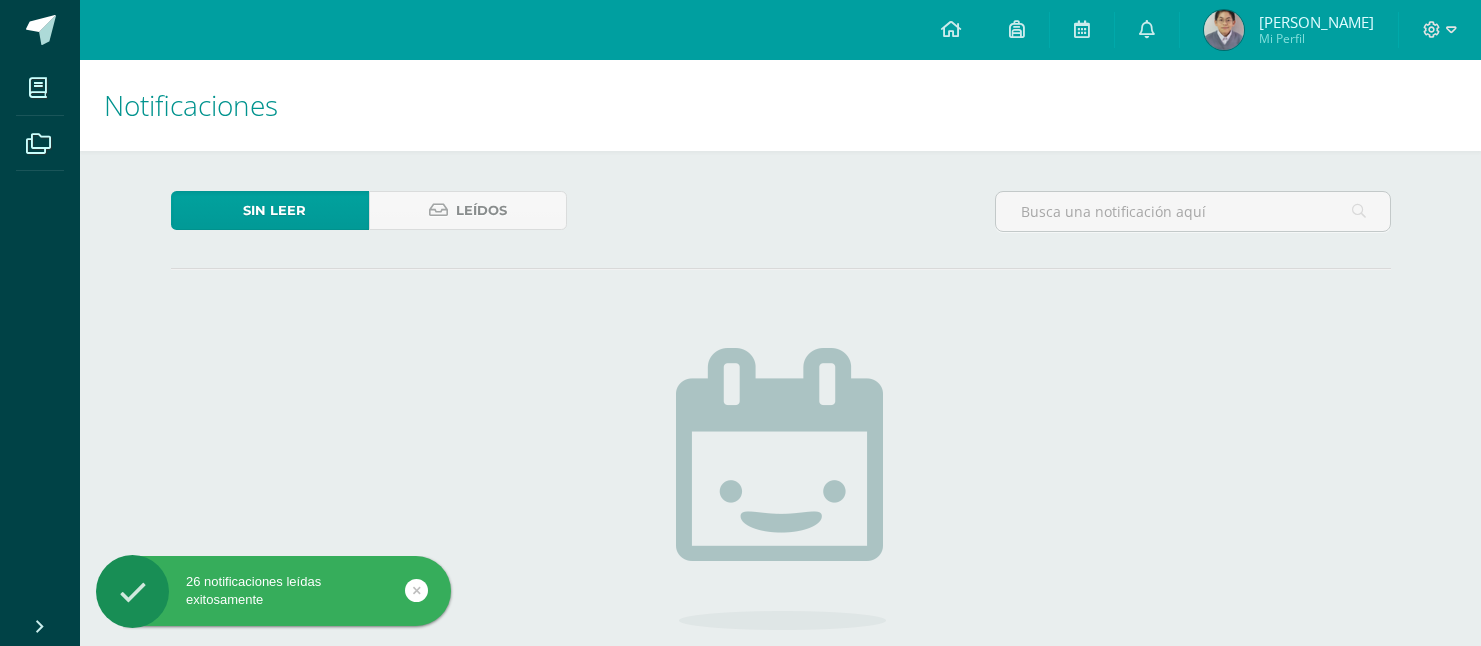 scroll, scrollTop: 0, scrollLeft: 0, axis: both 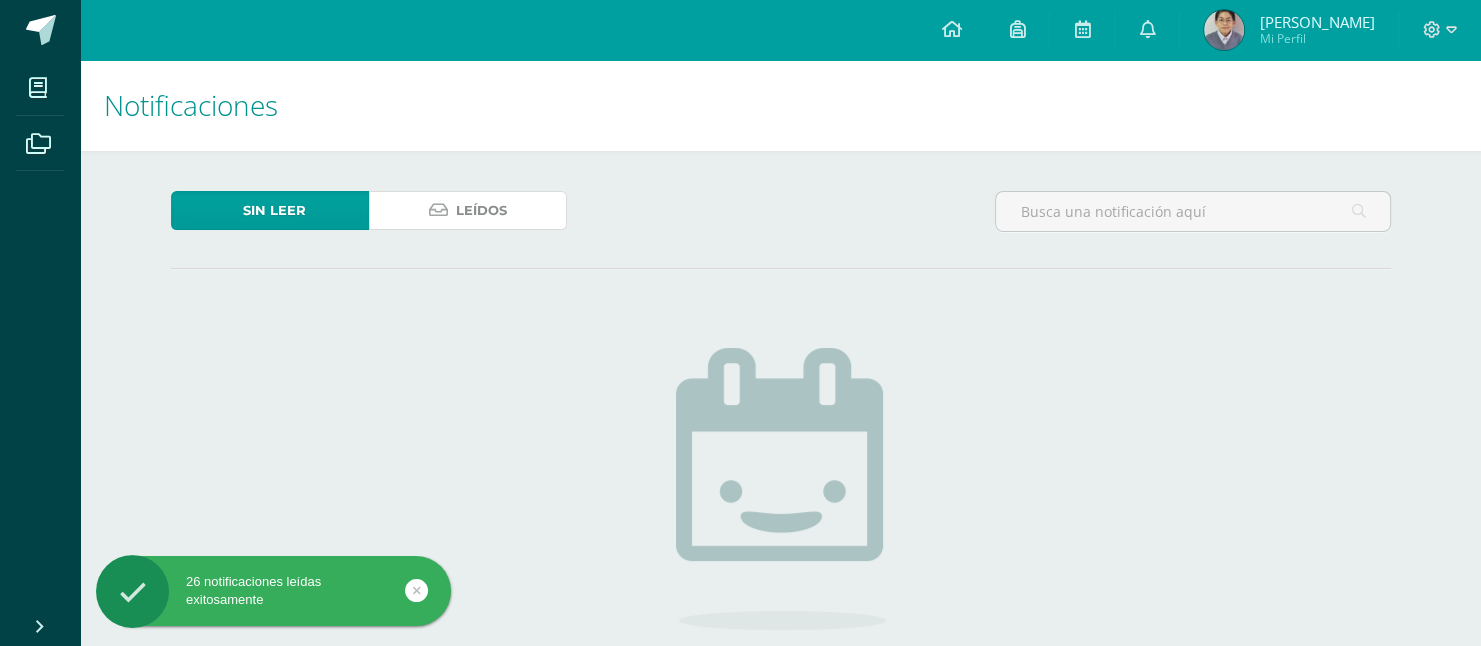 click on "Leídos" at bounding box center [481, 210] 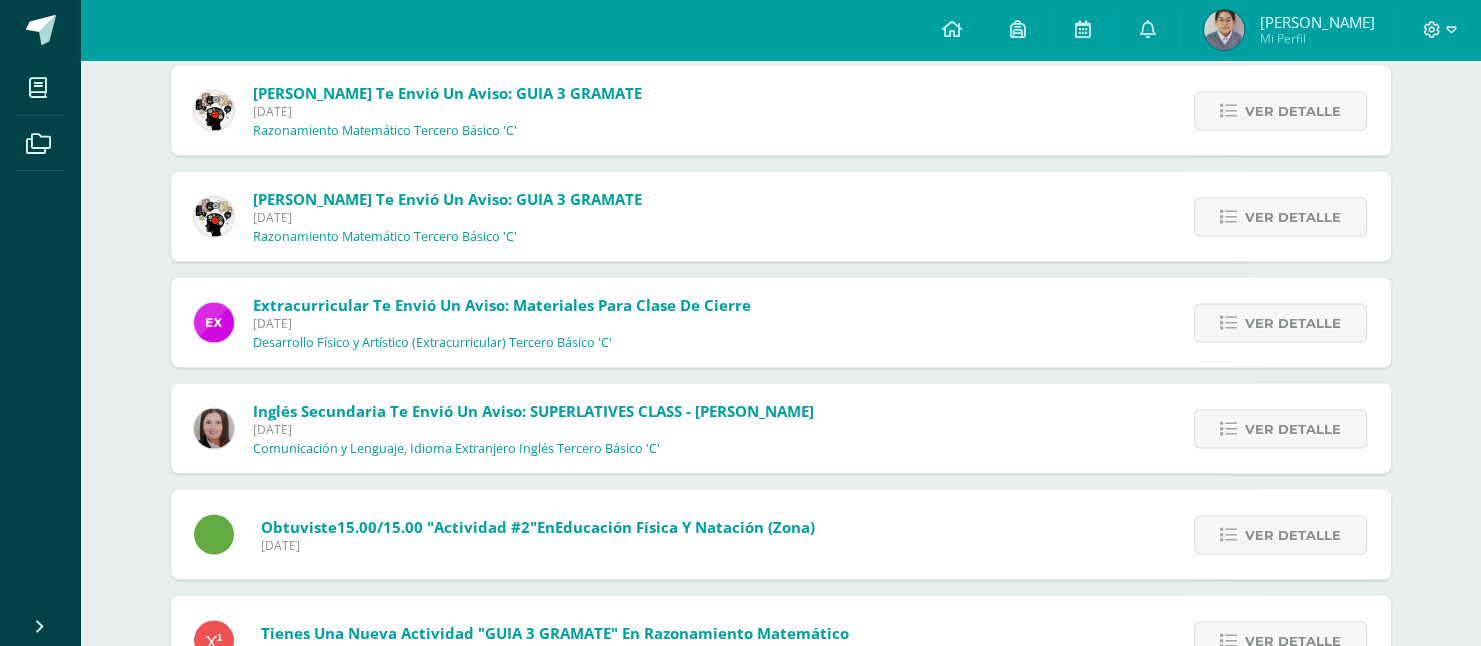 scroll, scrollTop: 3801, scrollLeft: 0, axis: vertical 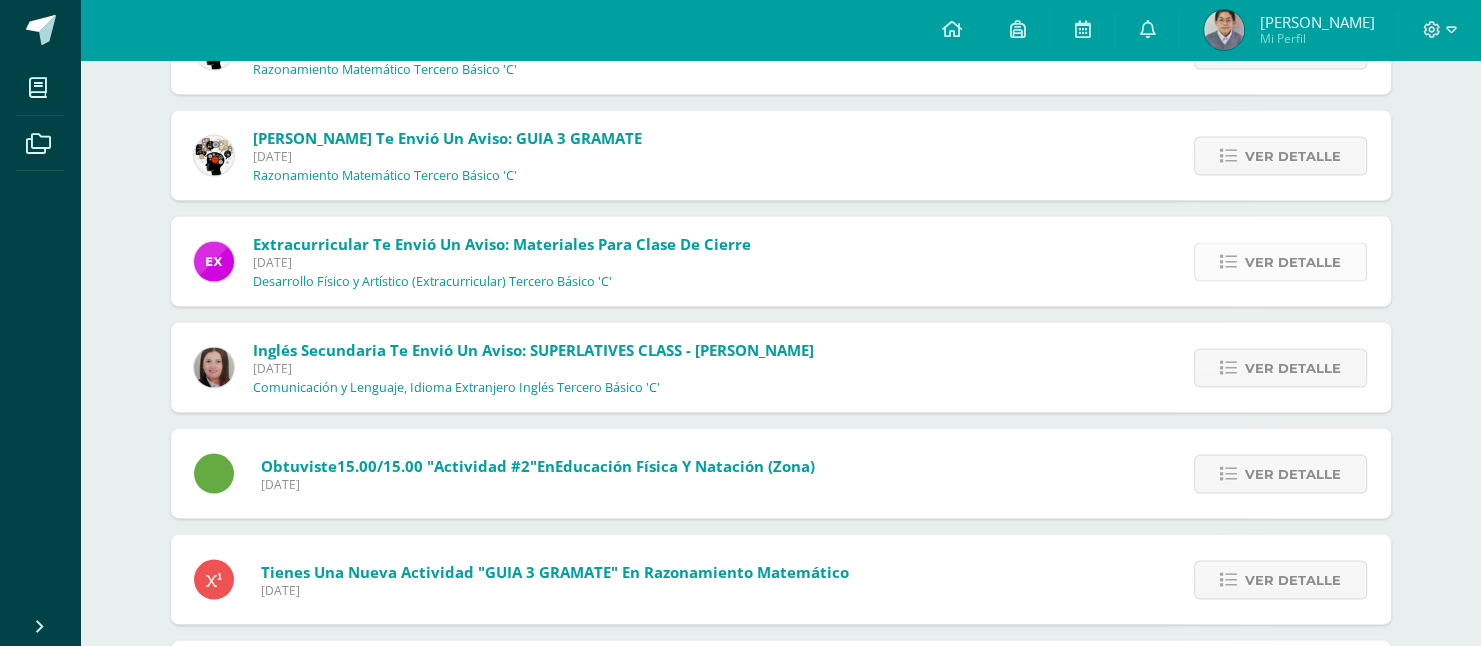 click on "Ver detalle" at bounding box center [1280, 262] 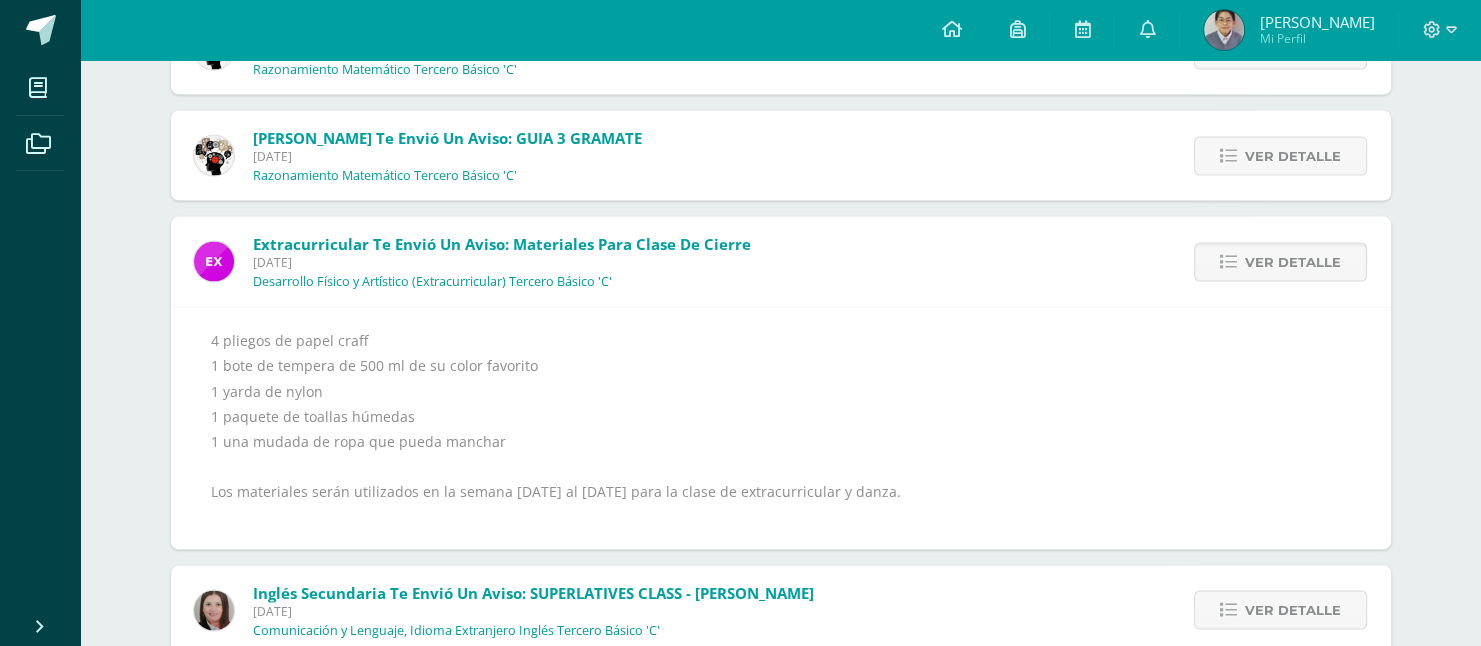 click on "4 pliegos de papel craff 1 bote de tempera de 500 ml de su color favorito 1 yarda de nylon 1 paquete  de toallas húmedas  1 una mudada de ropa que pueda manchar  Los materiales serán utilizados en la semana 07 al 11 de julio para la clase de extracurricular y danza." at bounding box center [781, 429] 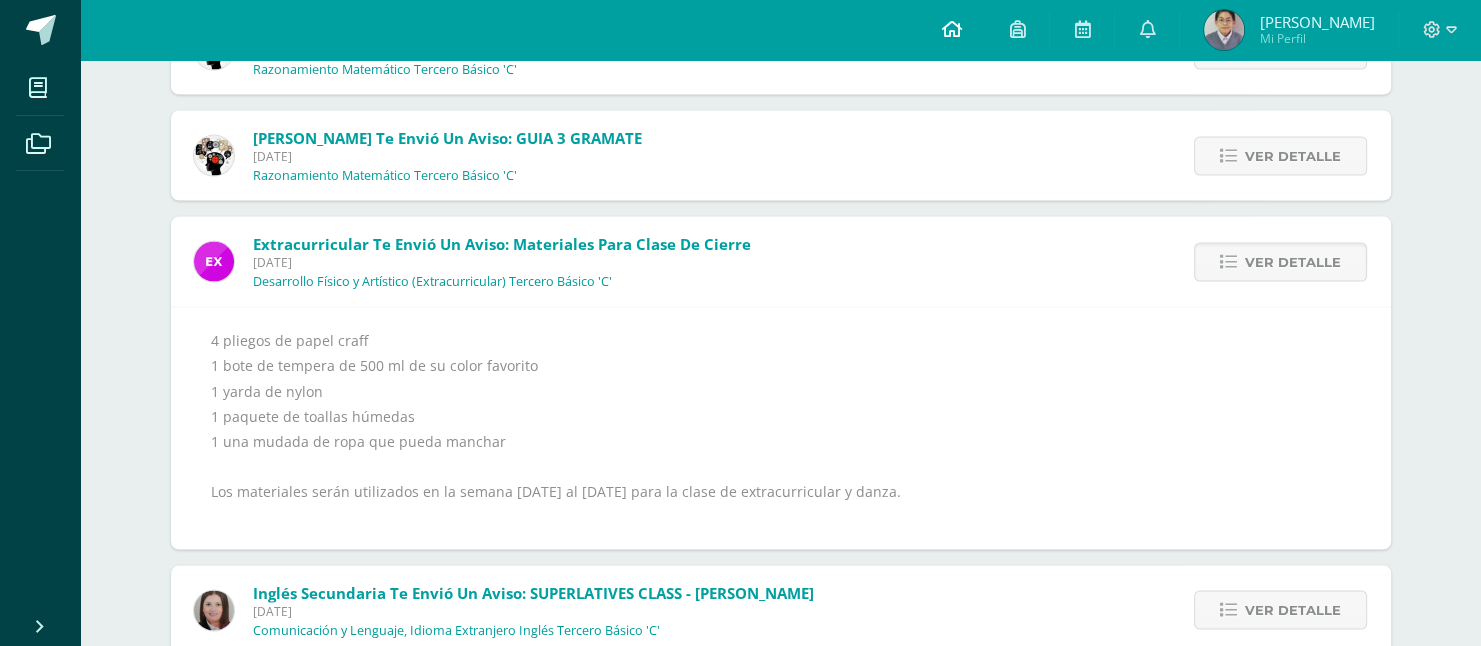 click at bounding box center [951, 29] 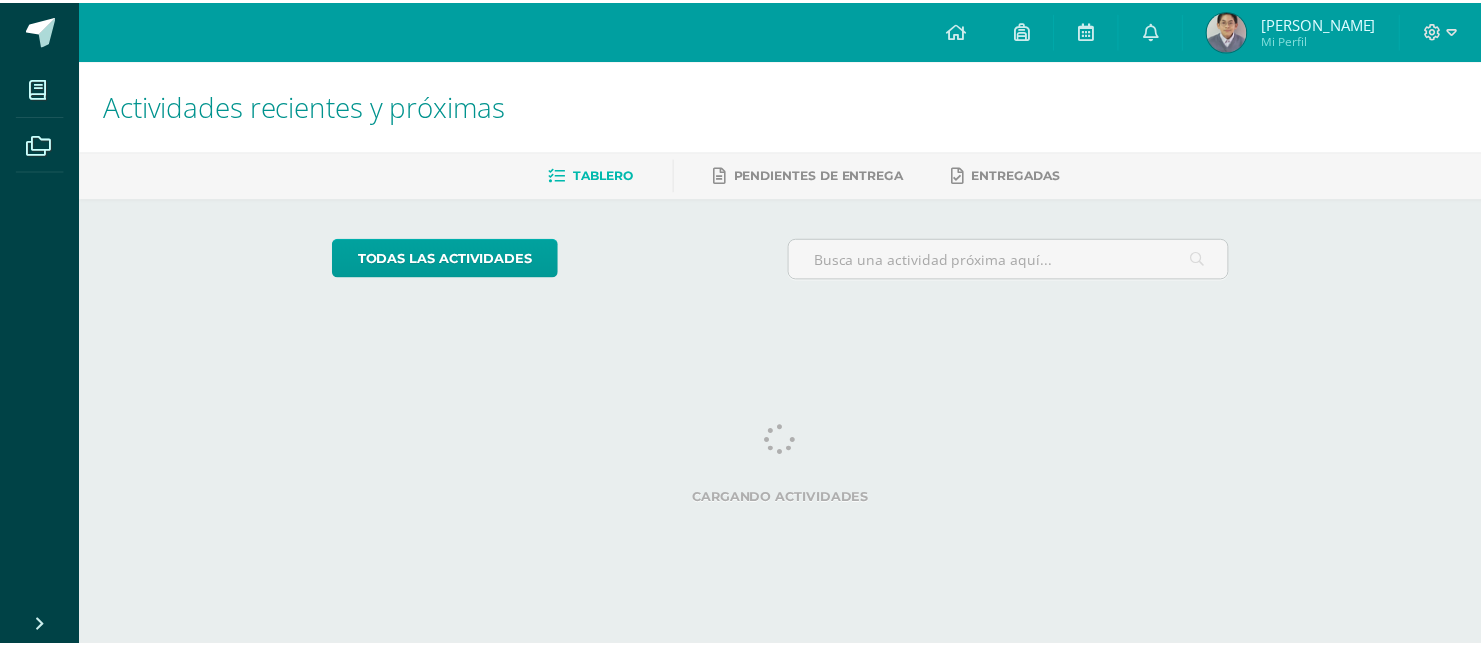 scroll, scrollTop: 0, scrollLeft: 0, axis: both 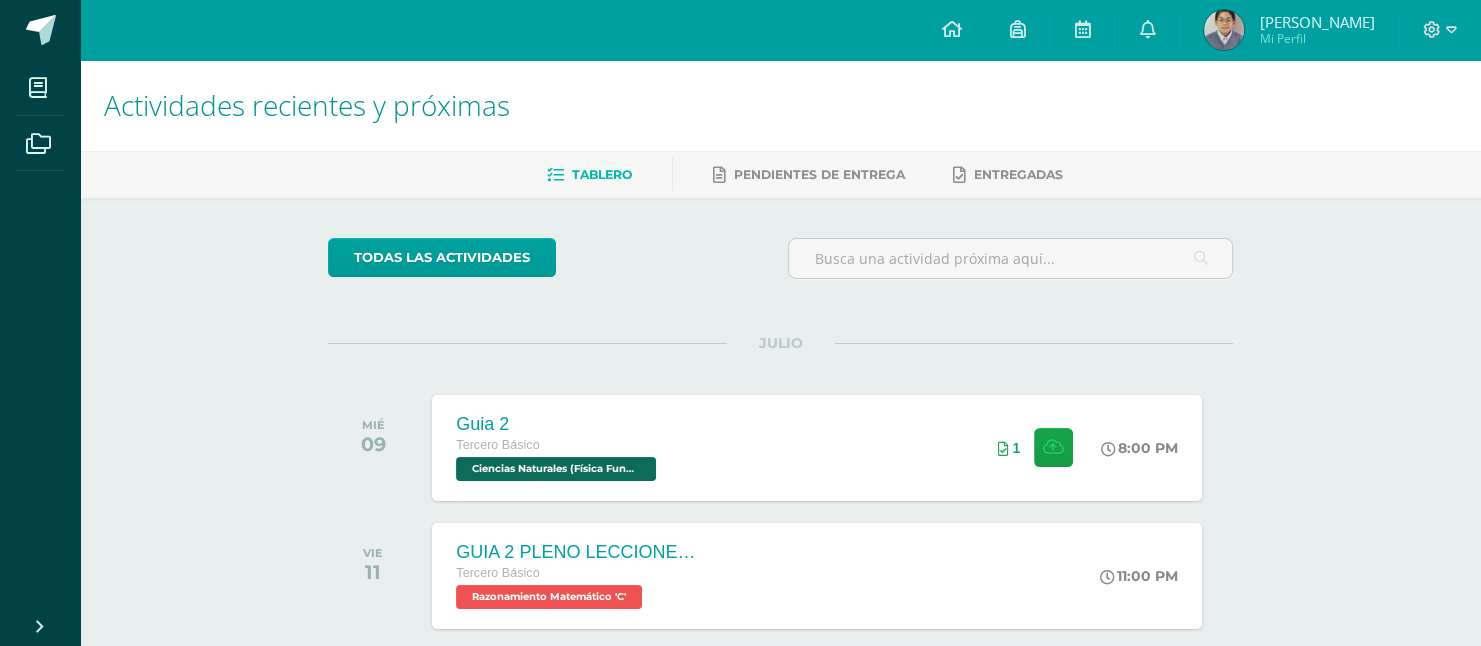 click on "todas las Actividades
No tienes actividades
Échale un vistazo a los demás períodos o  sal y disfruta del sol
JULIO
MIÉ
09
Guia 2
Tercero Básico
Ciencias Naturales (Física Fundamental) 'C'
8:00 PM
1" at bounding box center [780, 732] 